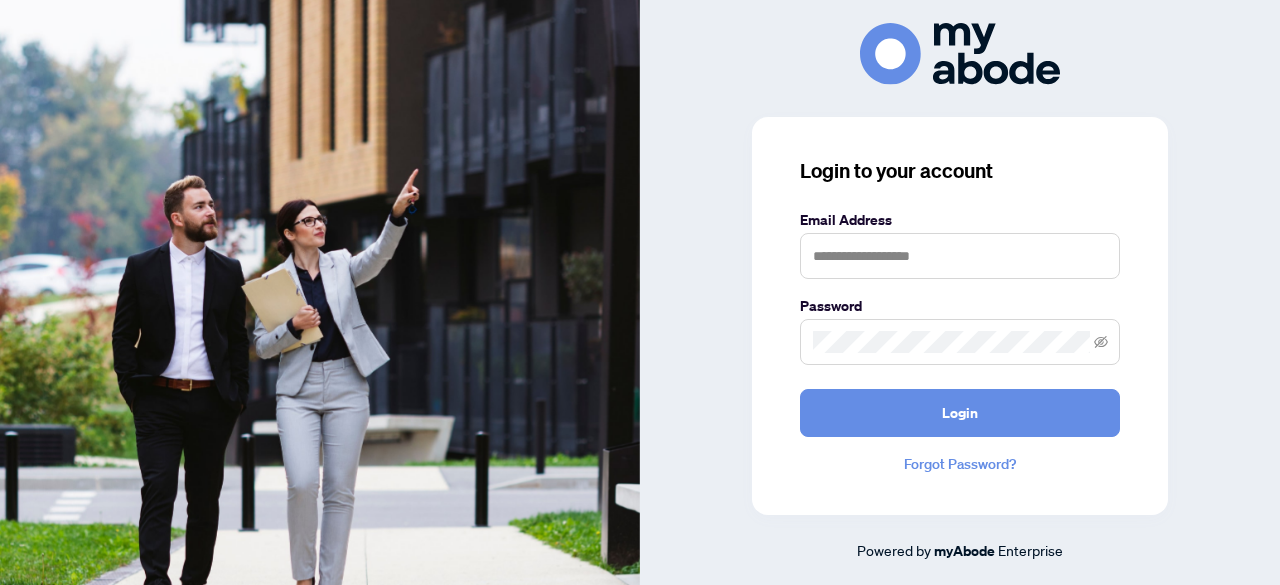 scroll, scrollTop: 0, scrollLeft: 0, axis: both 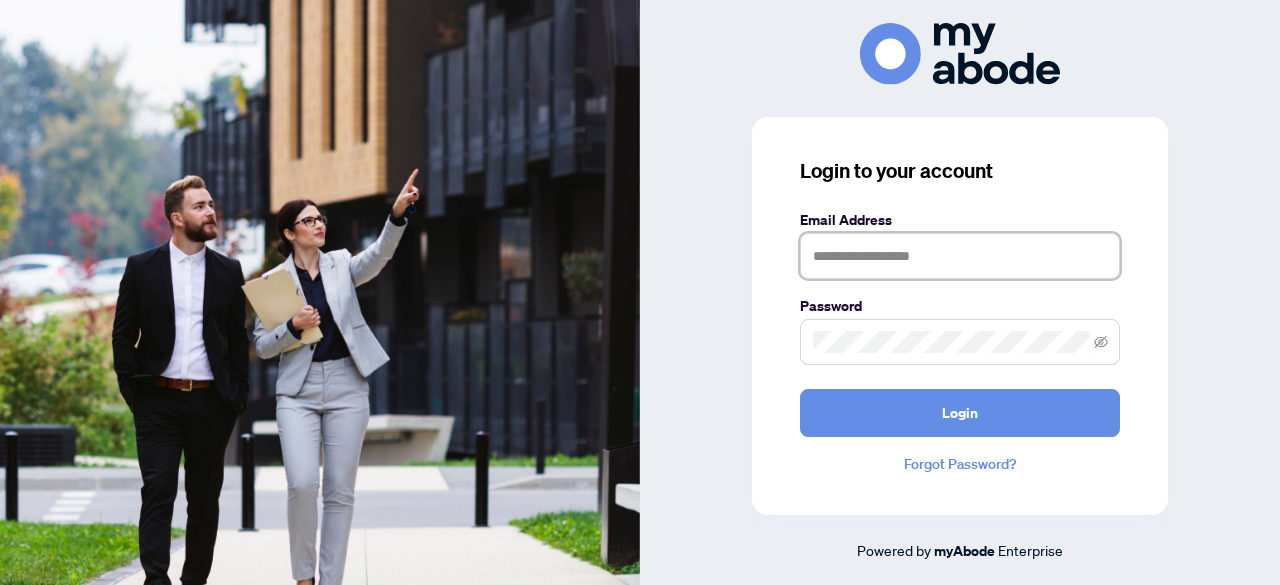 click at bounding box center (960, 256) 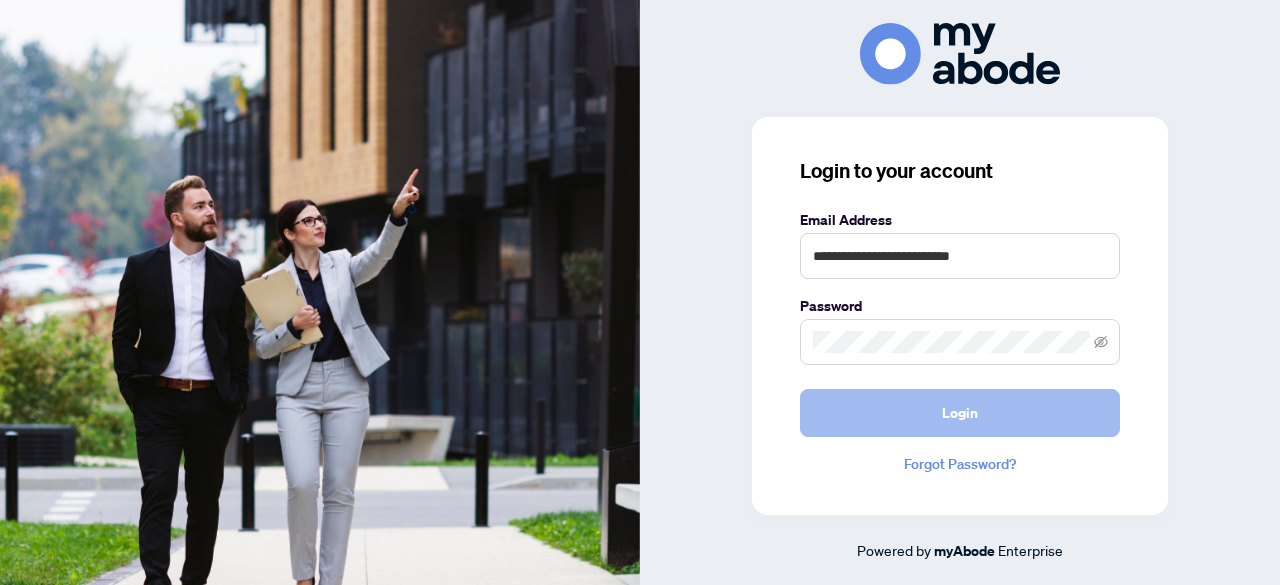 click on "Login" at bounding box center [960, 413] 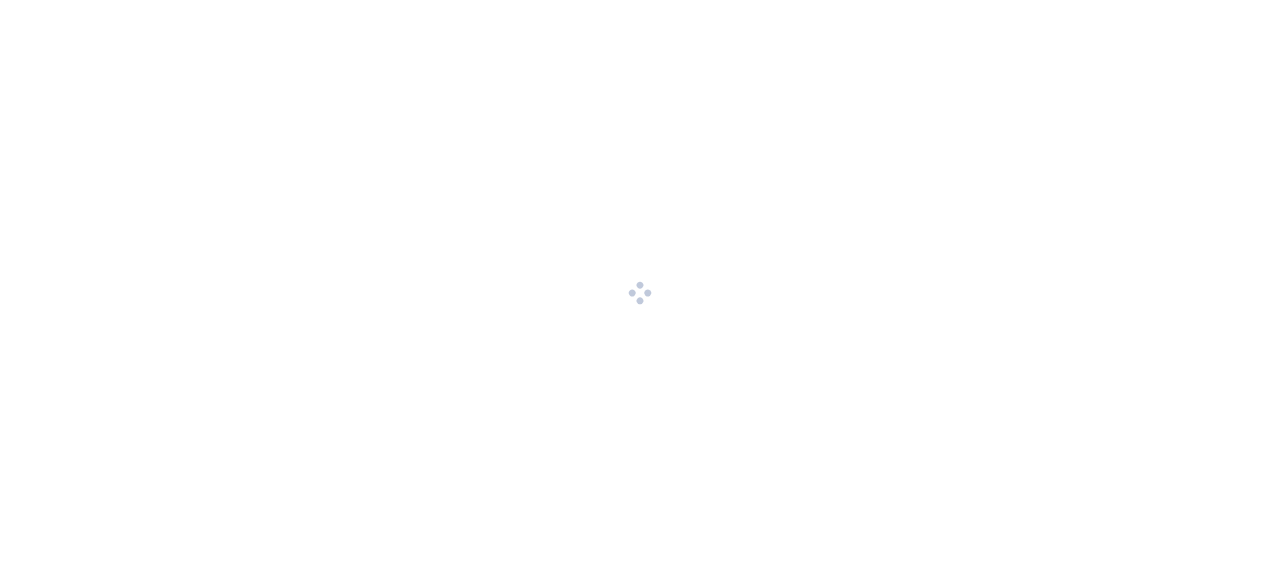 scroll, scrollTop: 0, scrollLeft: 0, axis: both 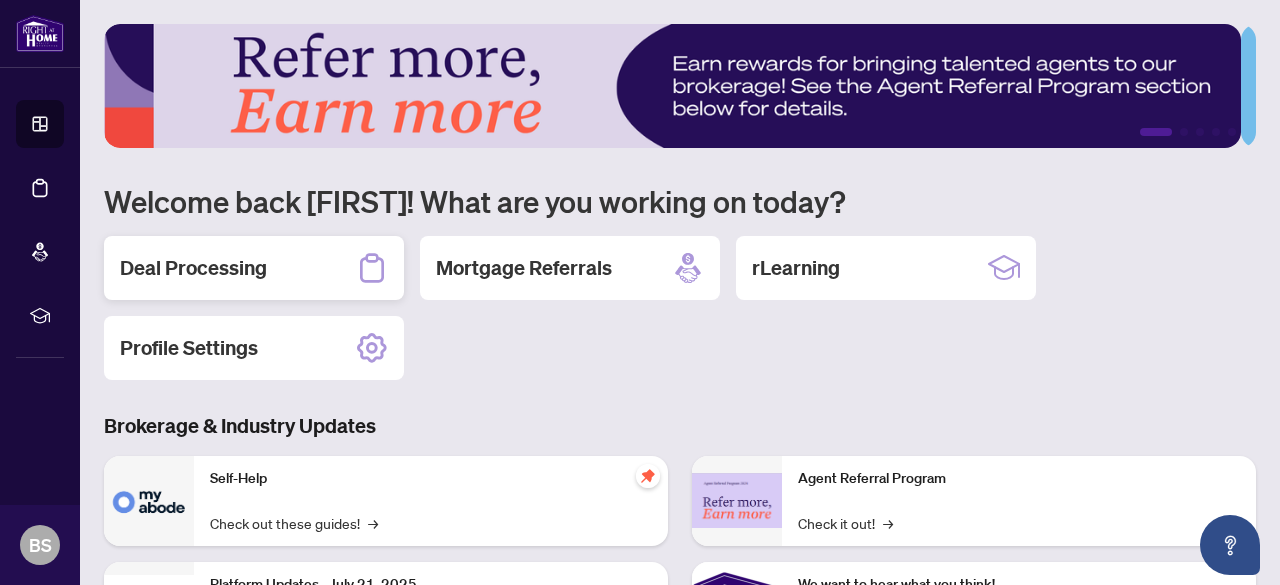 click on "Deal Processing" at bounding box center (193, 268) 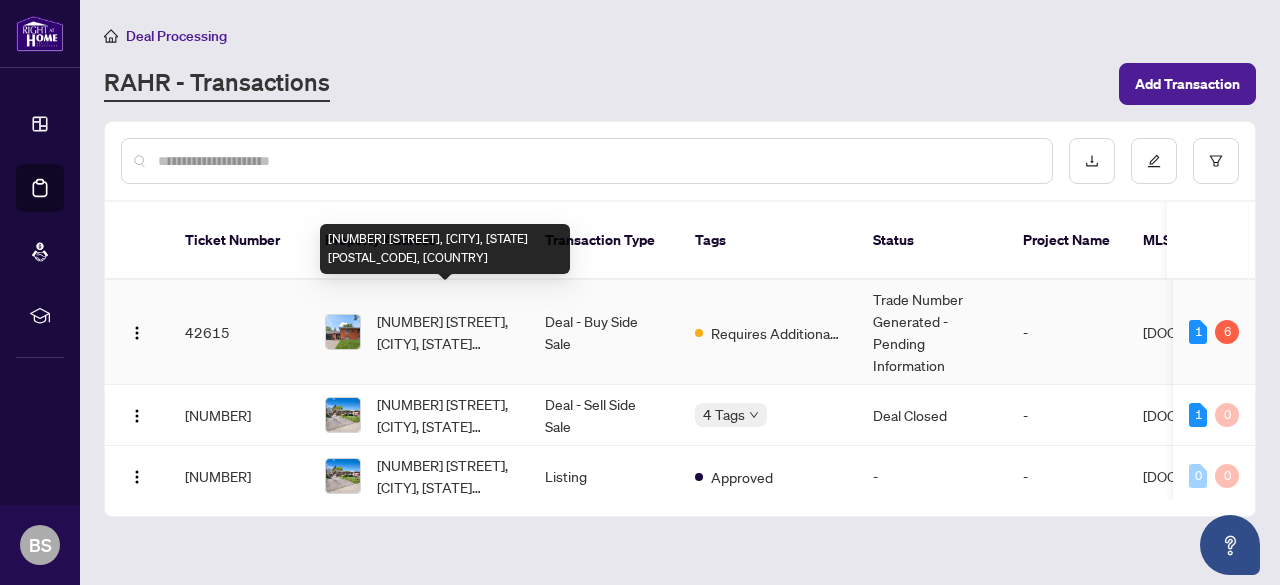 click on "[NUMBER] [STREET], [CITY], [STATE] [POSTAL_CODE], [COUNTRY]" at bounding box center [445, 332] 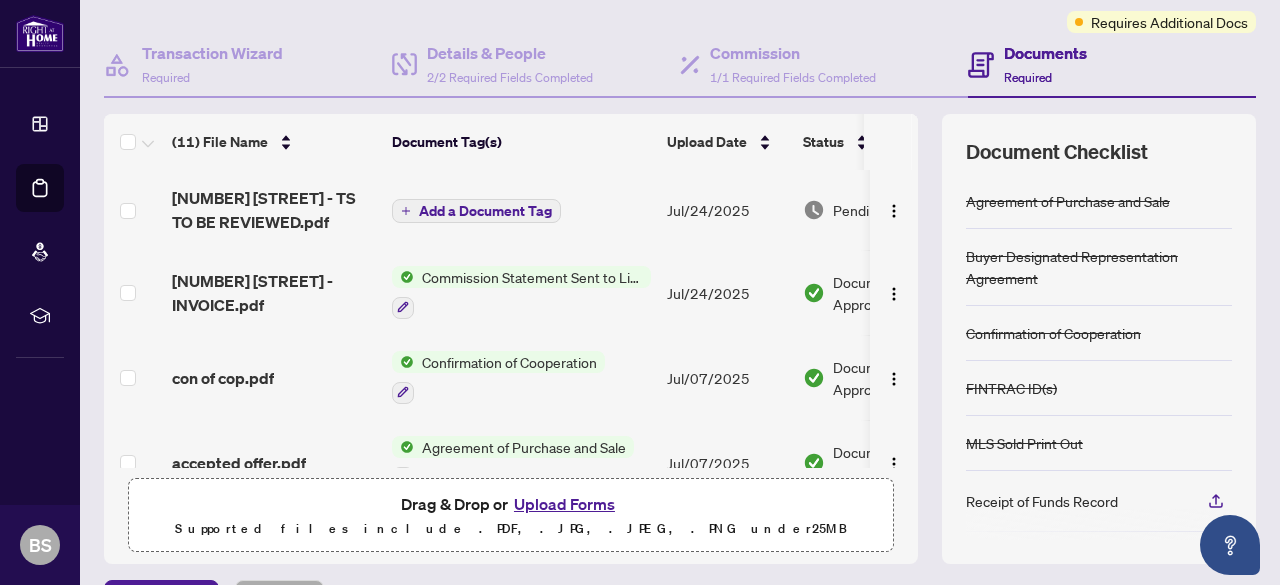scroll, scrollTop: 200, scrollLeft: 0, axis: vertical 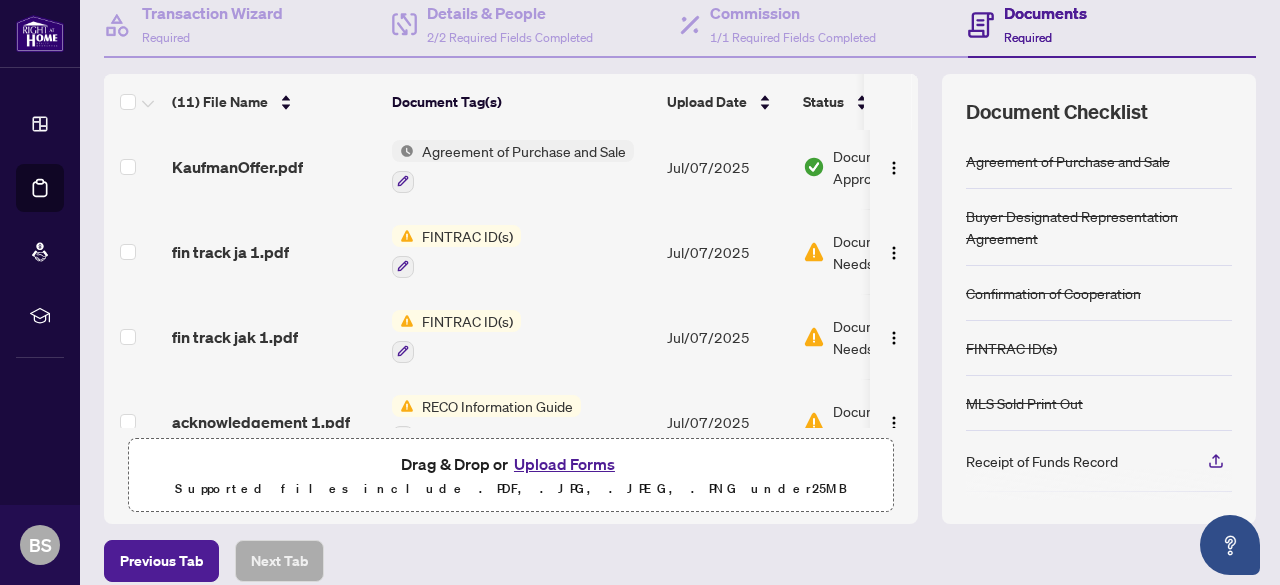 click on "FINTRAC ID(s)" at bounding box center (467, 236) 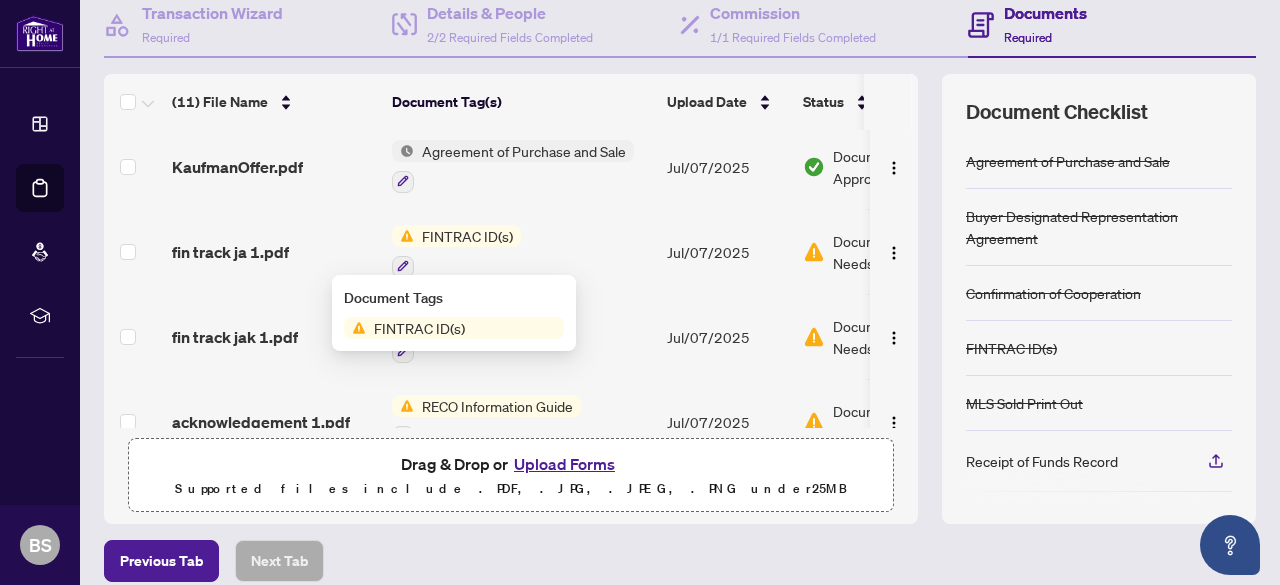 click on "FINTRAC ID(s)" at bounding box center [467, 236] 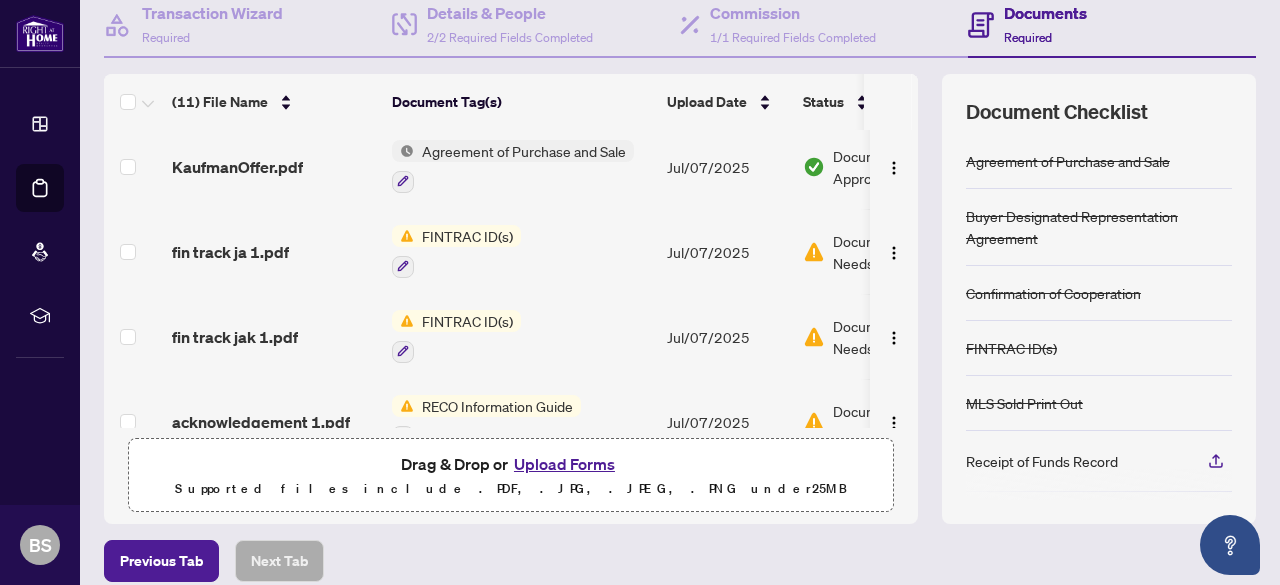 click on "FINTRAC ID(s)" at bounding box center (467, 236) 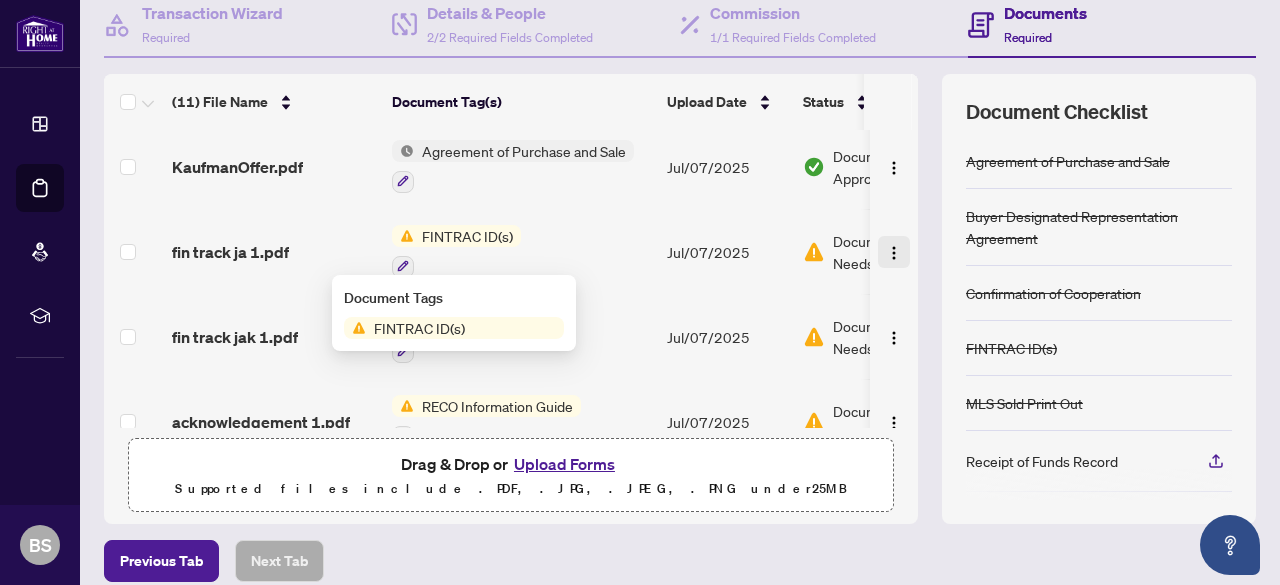 click at bounding box center (894, 253) 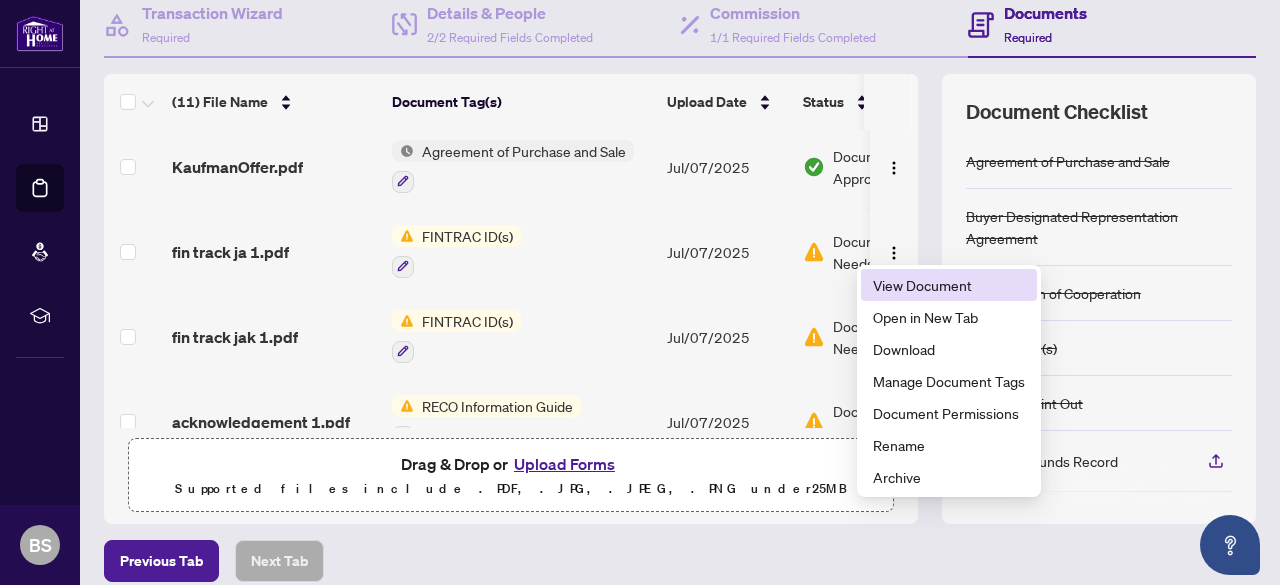 click on "View Document" at bounding box center [949, 285] 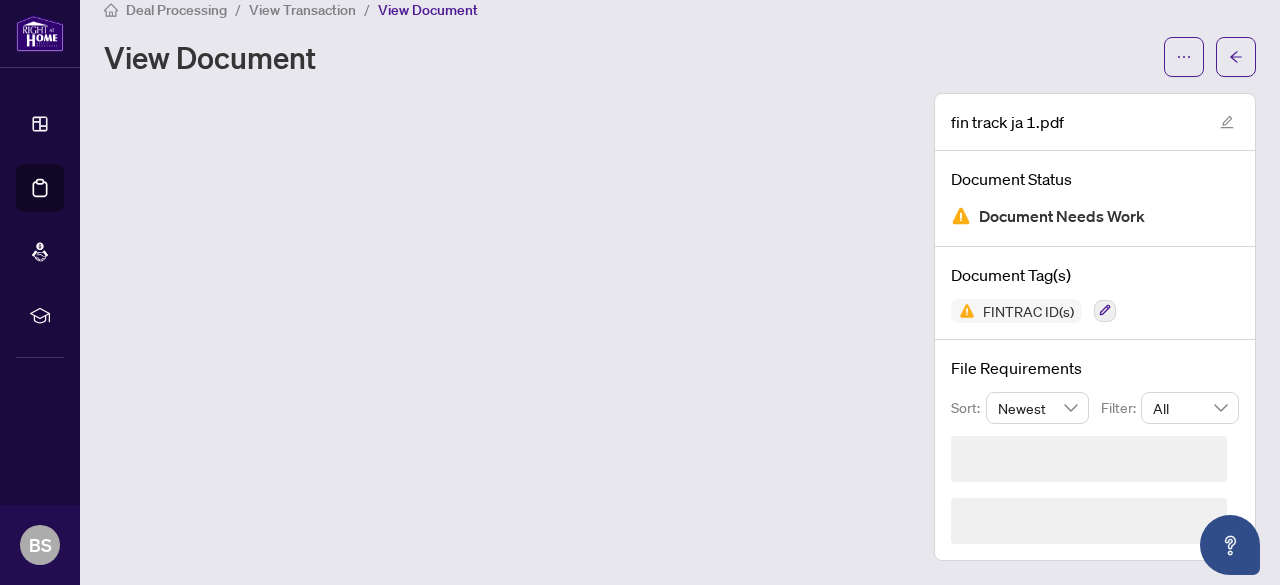 scroll, scrollTop: 0, scrollLeft: 0, axis: both 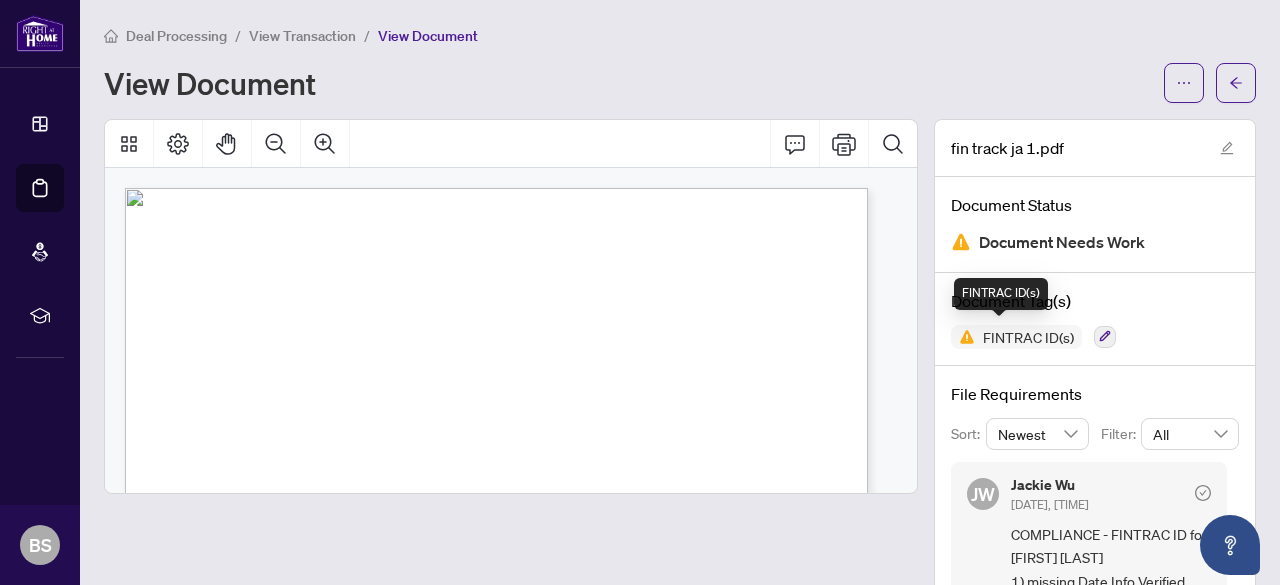 click on "FINTRAC ID(s)" at bounding box center (1028, 337) 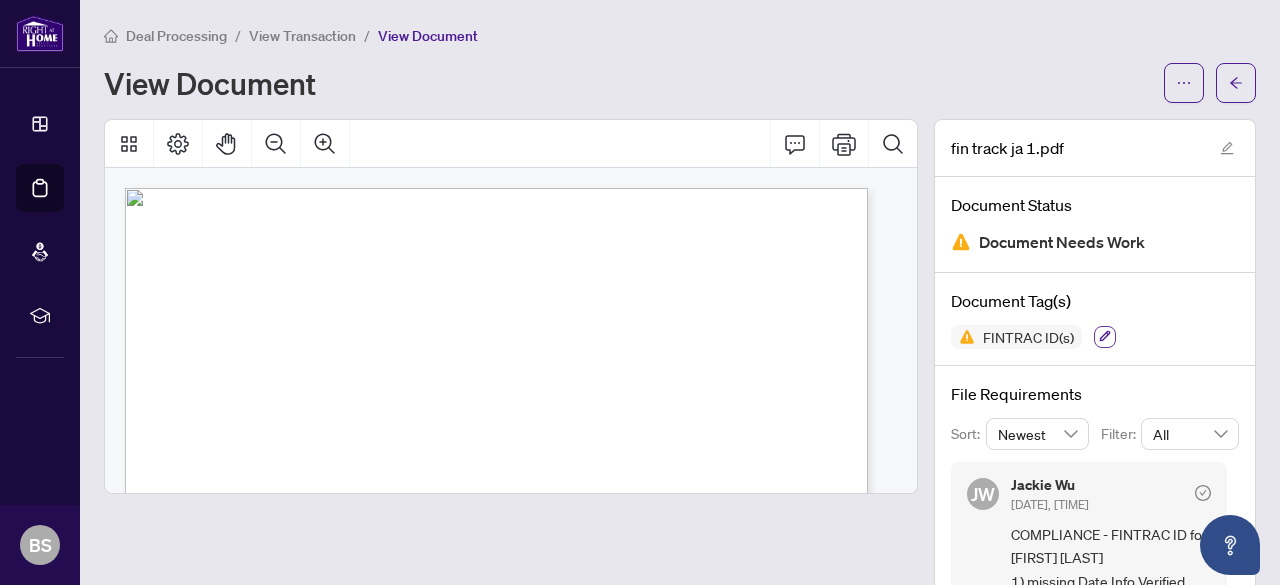 click 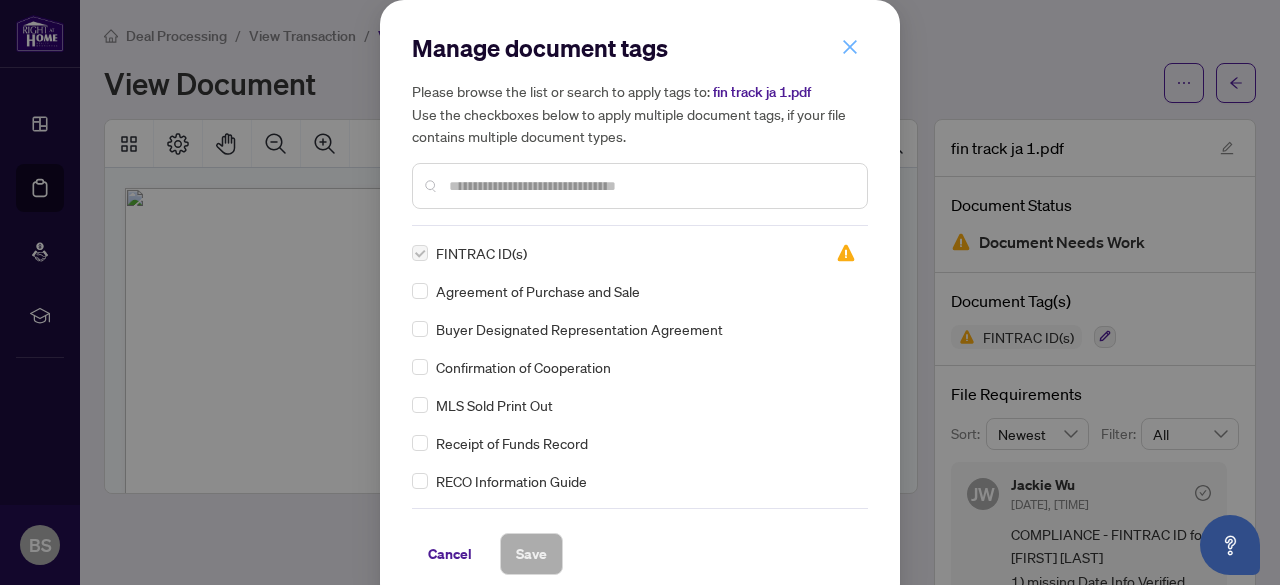 click 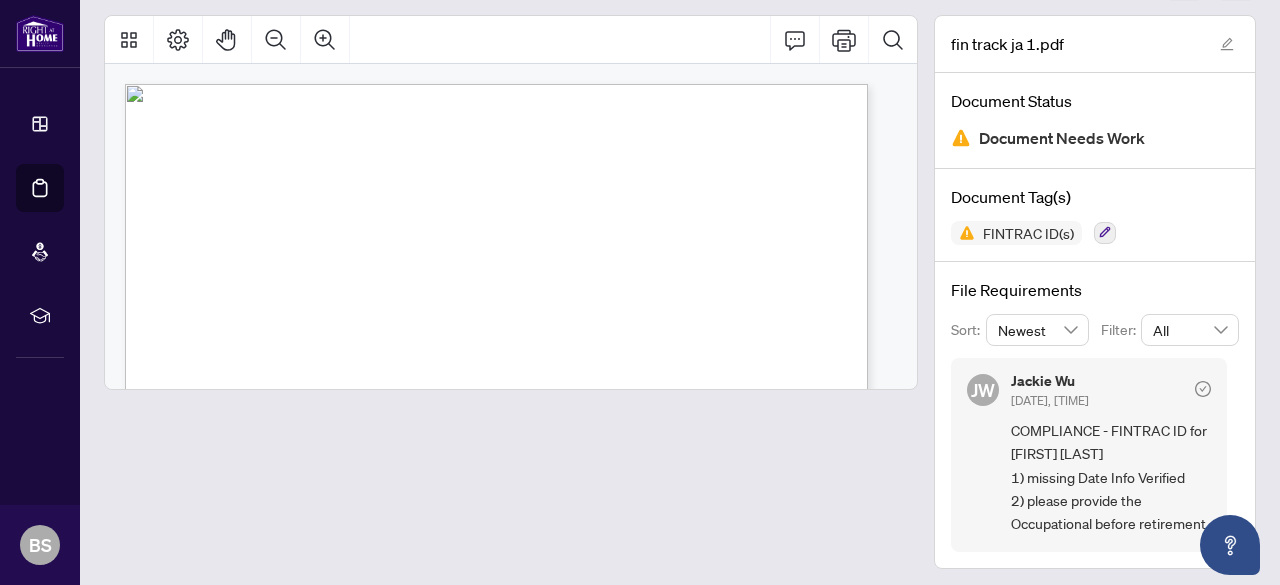 scroll, scrollTop: 106, scrollLeft: 0, axis: vertical 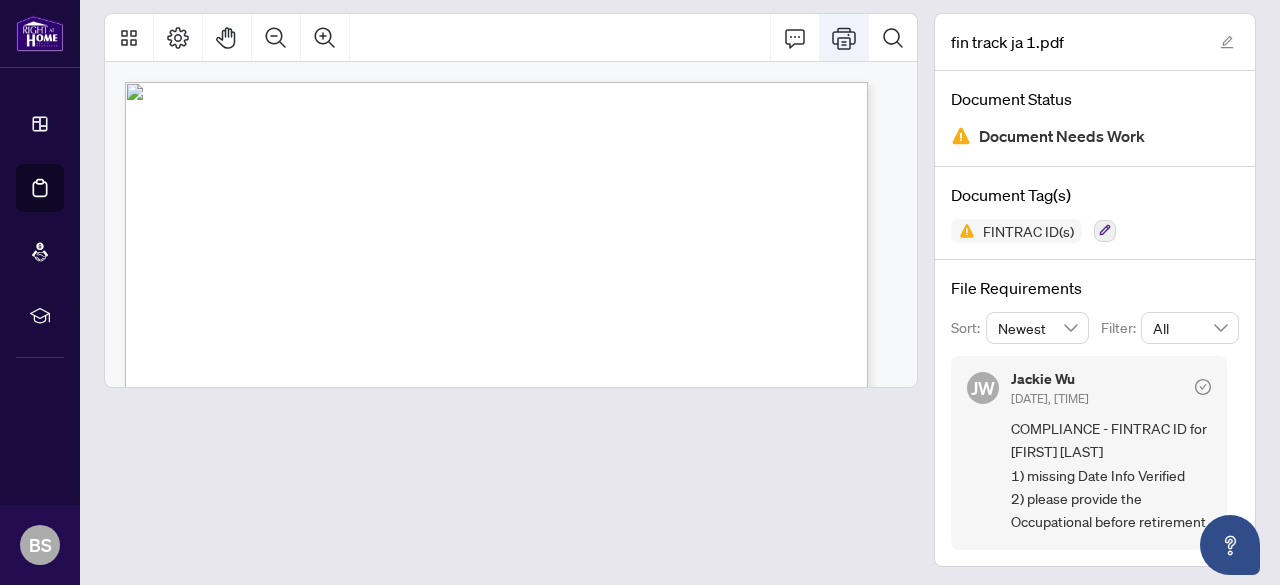 click 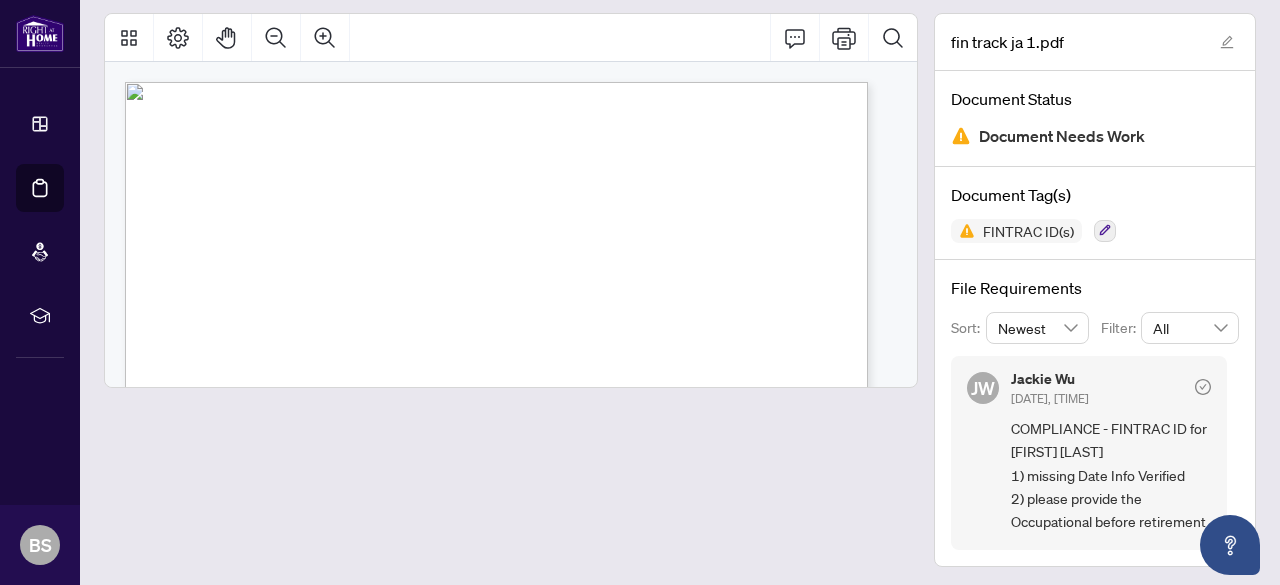 scroll, scrollTop: 106, scrollLeft: 0, axis: vertical 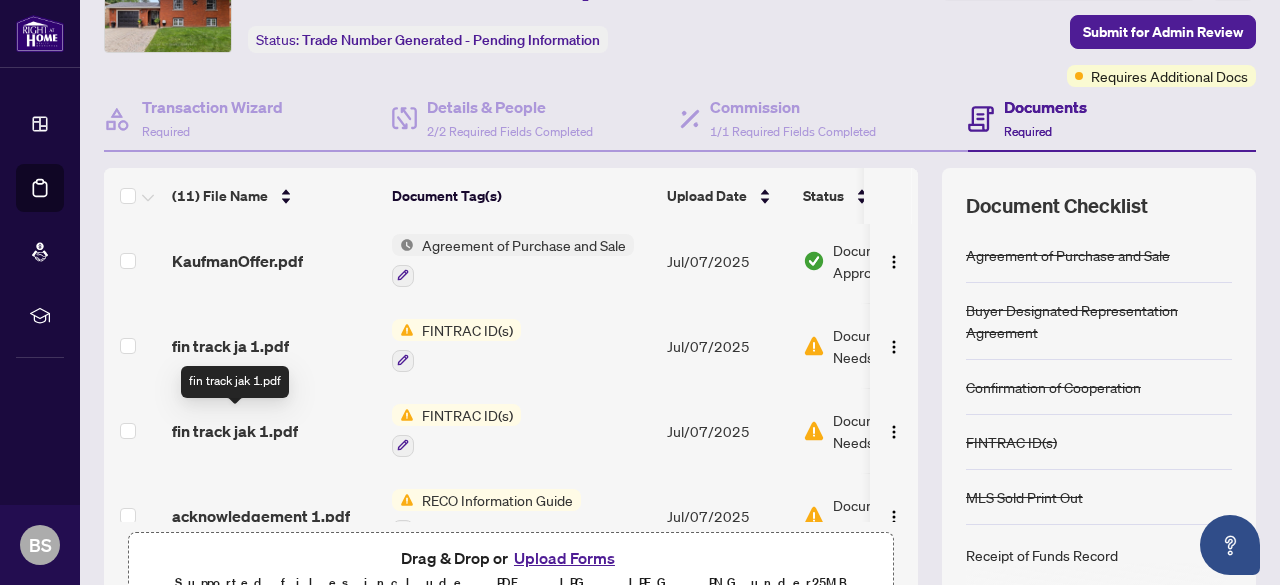 click on "fin track jak 1.pdf" at bounding box center (235, 431) 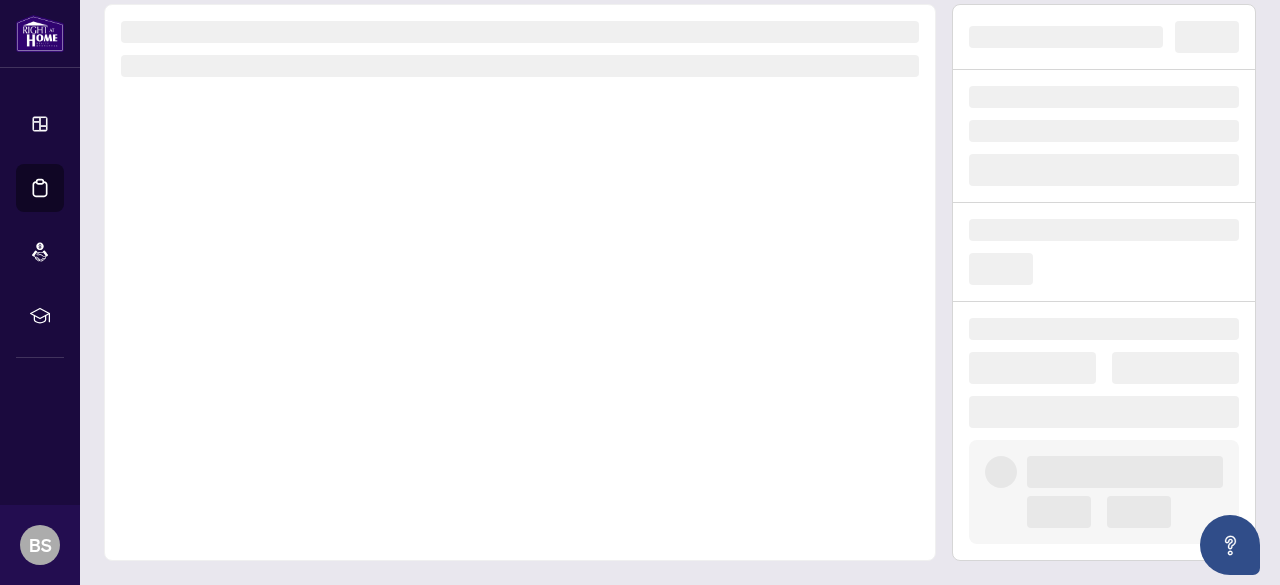 scroll, scrollTop: 94, scrollLeft: 0, axis: vertical 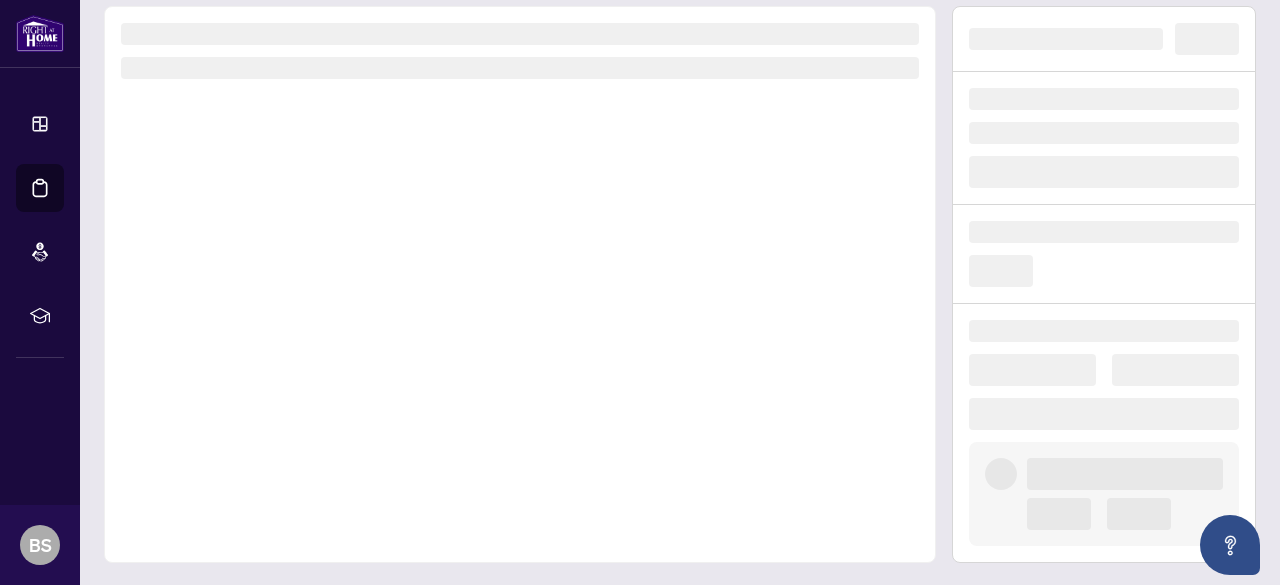 click at bounding box center [520, 284] 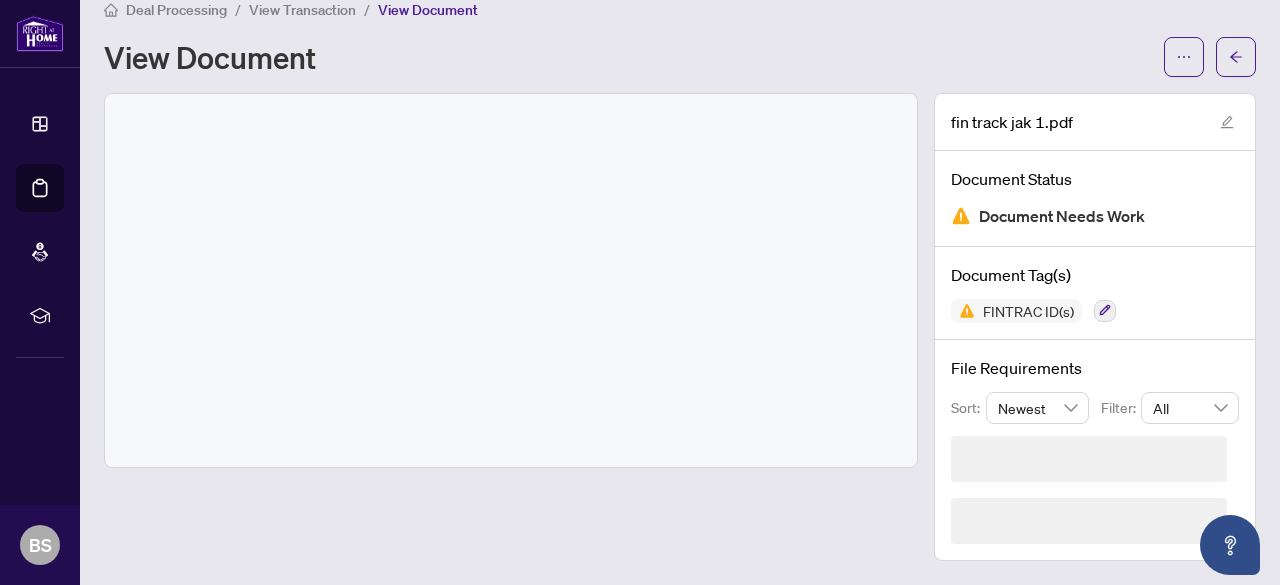scroll, scrollTop: 0, scrollLeft: 0, axis: both 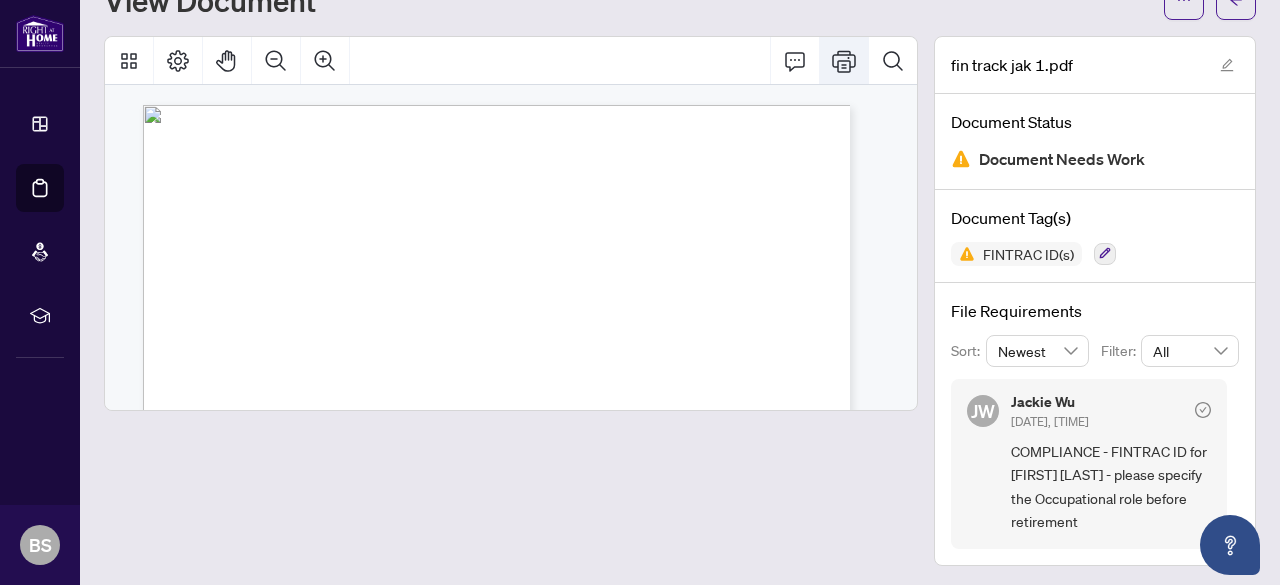click 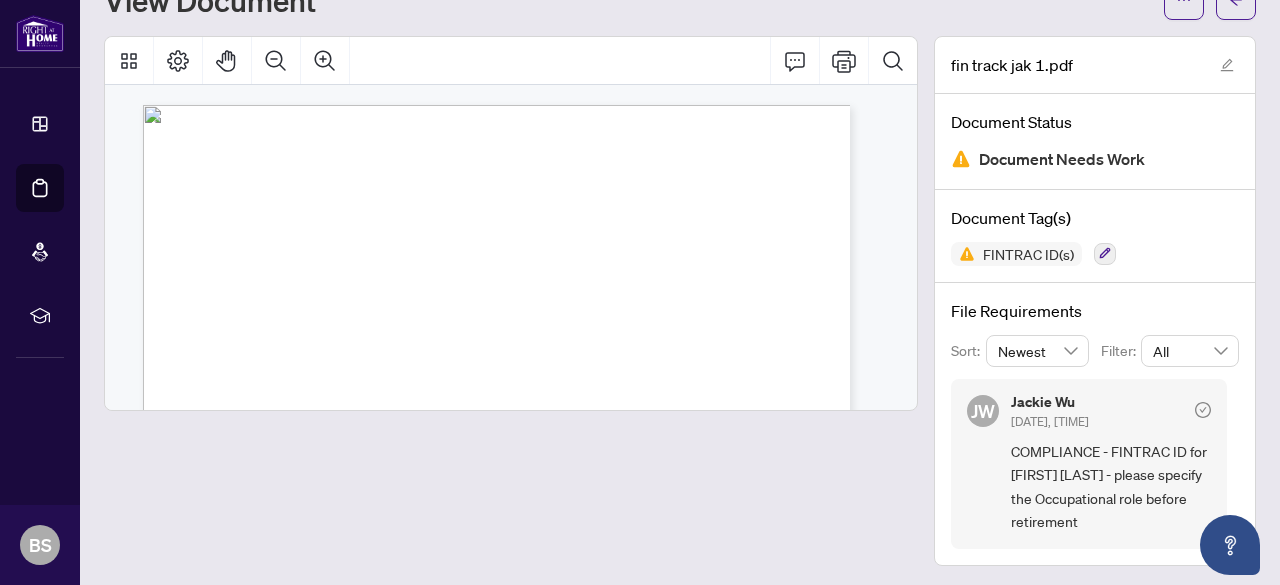 scroll, scrollTop: 83, scrollLeft: 0, axis: vertical 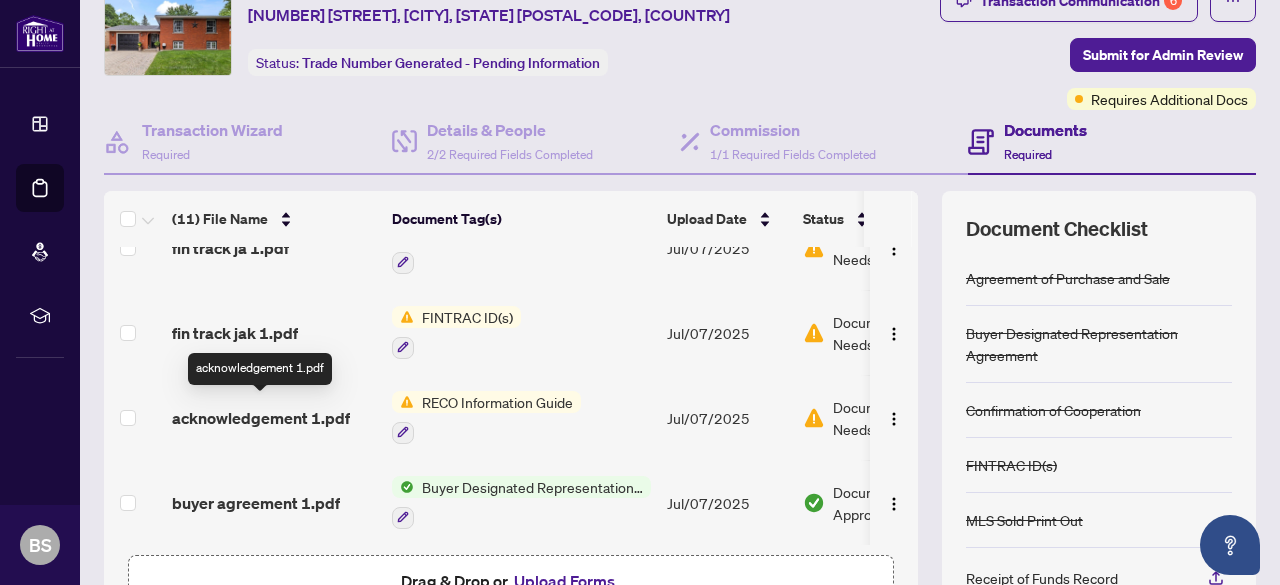 click on "acknowledgement 1.pdf" at bounding box center (261, 418) 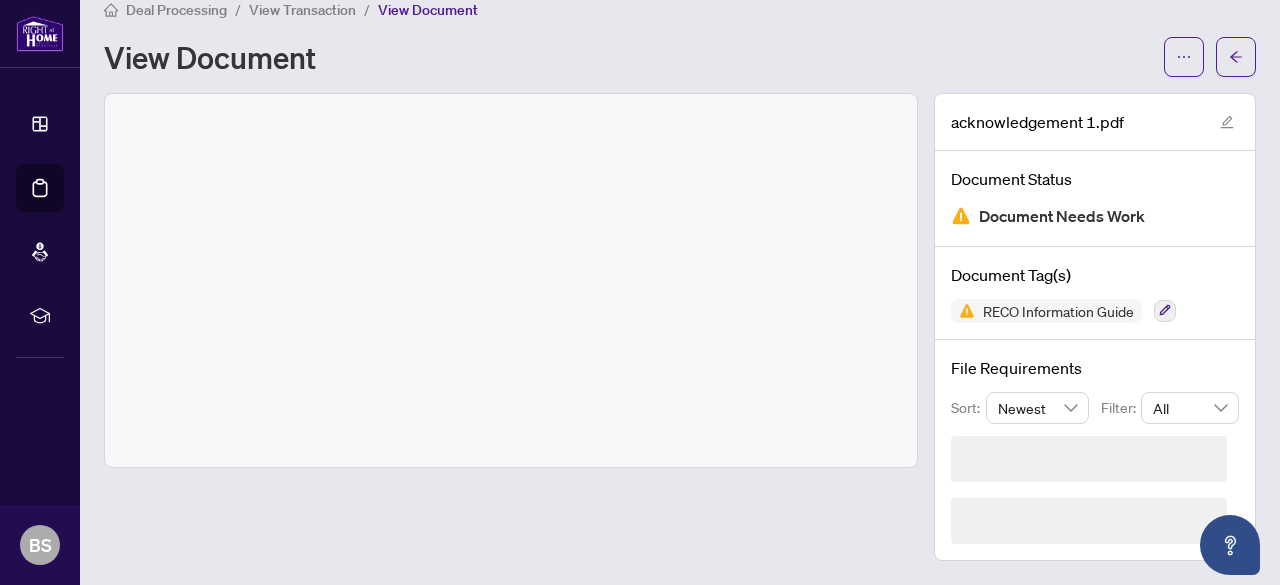scroll, scrollTop: 0, scrollLeft: 0, axis: both 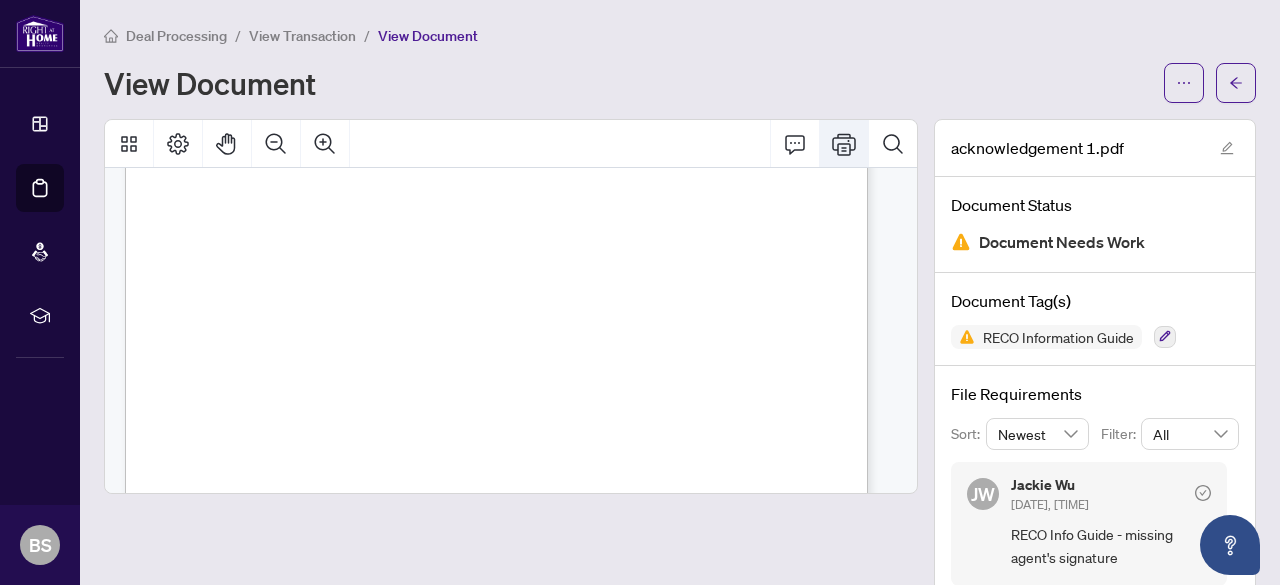 click 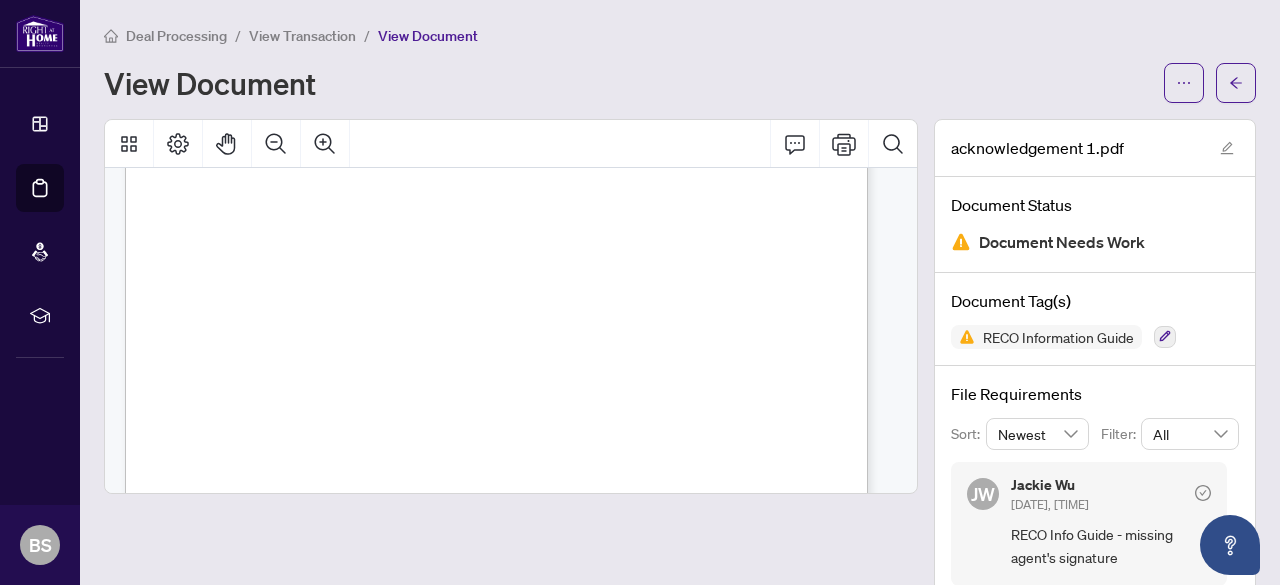 scroll, scrollTop: 36, scrollLeft: 0, axis: vertical 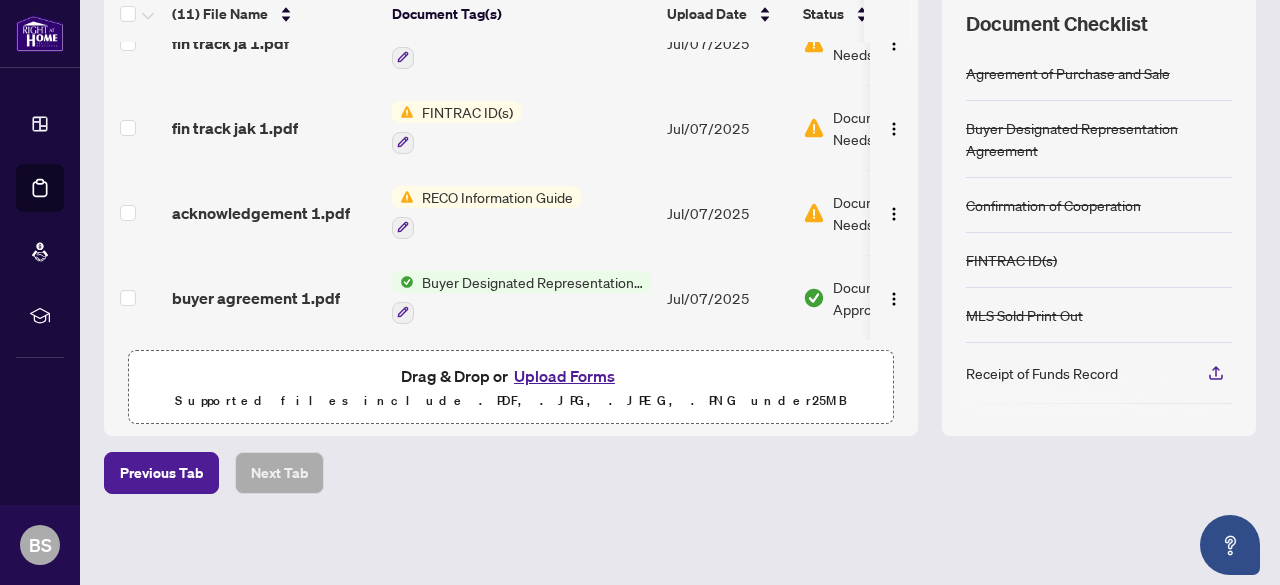 click on "[NUMBER] [STREET] - TS TO BE REVIEWED.pdf Add a Document Tag [DATE] Pending Review [NUMBER] [STREET] - INVOICE.pdf Commission Statement Sent to Listing Brokerage [DATE] Document Approved con of cop.pdf Confirmation of Cooperation [DATE] Document Approved accepted offer.pdf Agreement of Purchase and Sale [DATE] Document Approved sold mls.pdf MLS Sold Print Out [DATE] Document Approved DEPOSIT - [NUMBER] [STREET] Hanover.pdf Deposit Receipt [DATE] Document Approved KaufmanOffer.pdf Agreement of Purchase and Sale [DATE] Document Approved fin track ja 1.pdf FINTRAC ID(s) [DATE] Document Needs Work 1 fin track jak 1.pdf FINTRAC ID(s) [DATE] Document Needs Work 1 acknowledgement 1.pdf RECO Information Guide [DATE] Document Needs Work 1 buyer agreement 1.pdf Buyer Designated Representation Agreement [DATE] Document Approved" at bounding box center (511, 191) 